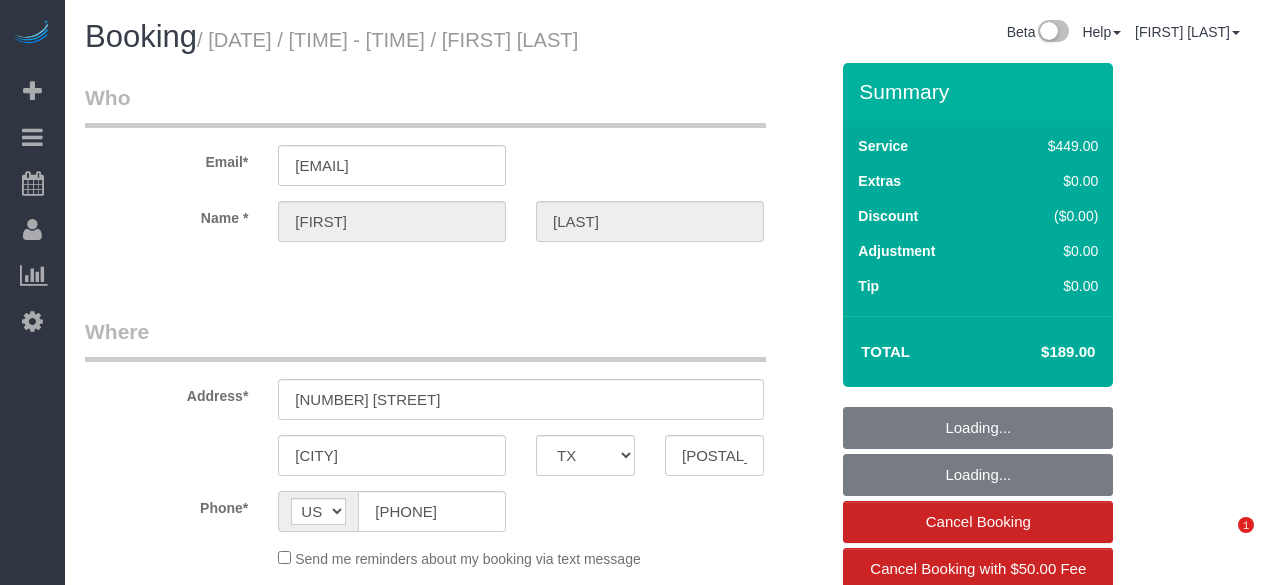 select on "TX" 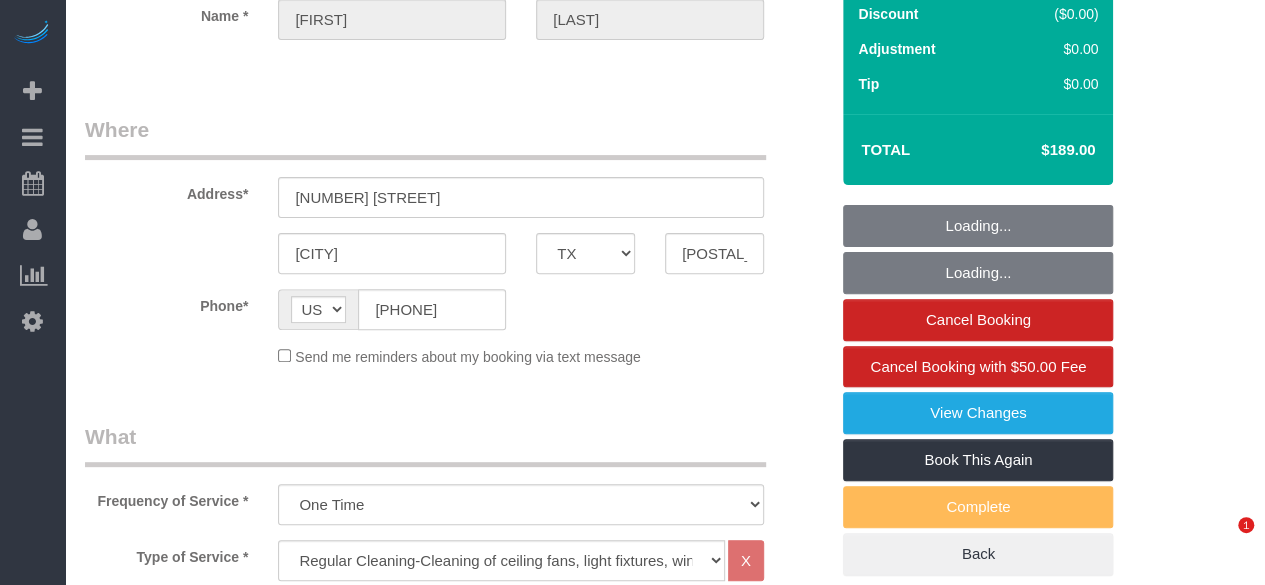 select on "object:1642" 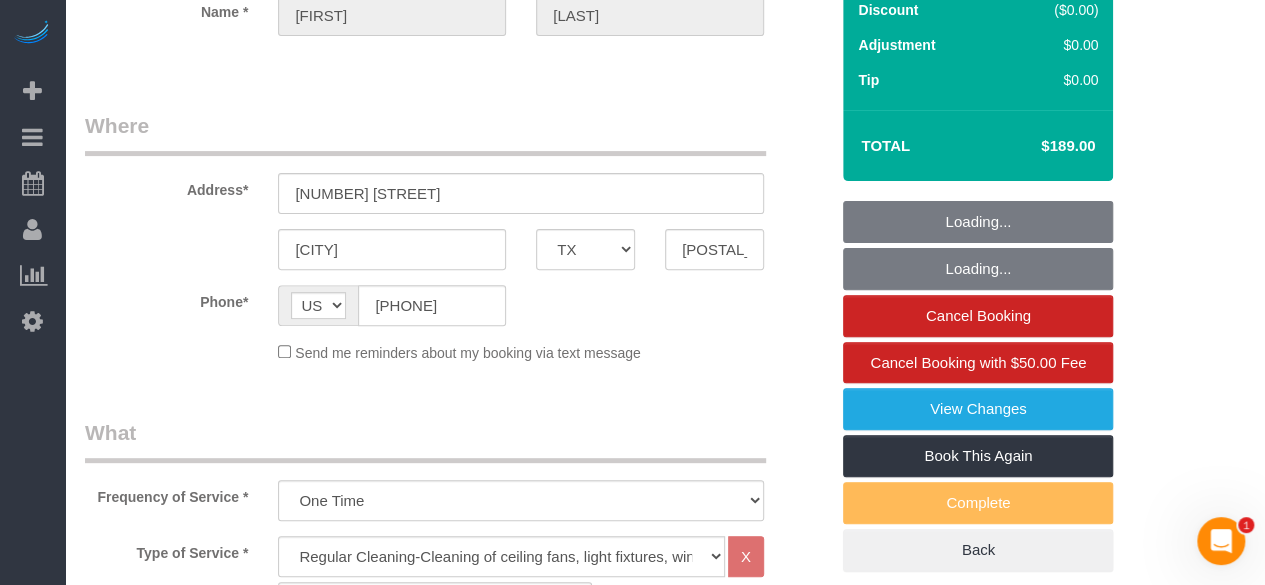 scroll, scrollTop: 0, scrollLeft: 0, axis: both 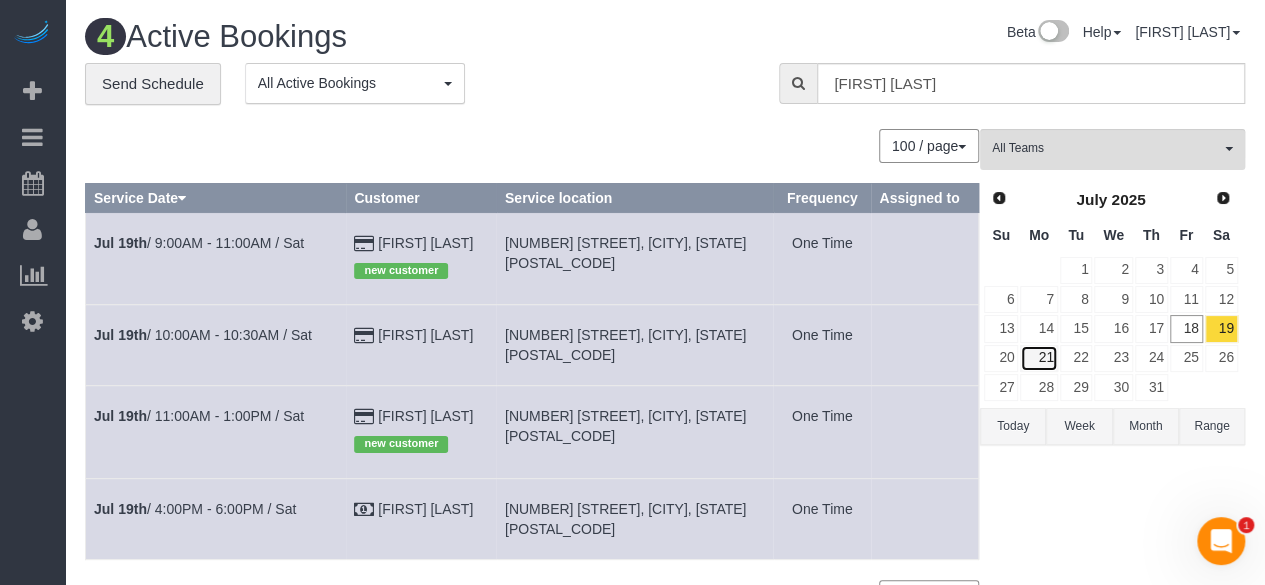 click on "21" at bounding box center [1038, 358] 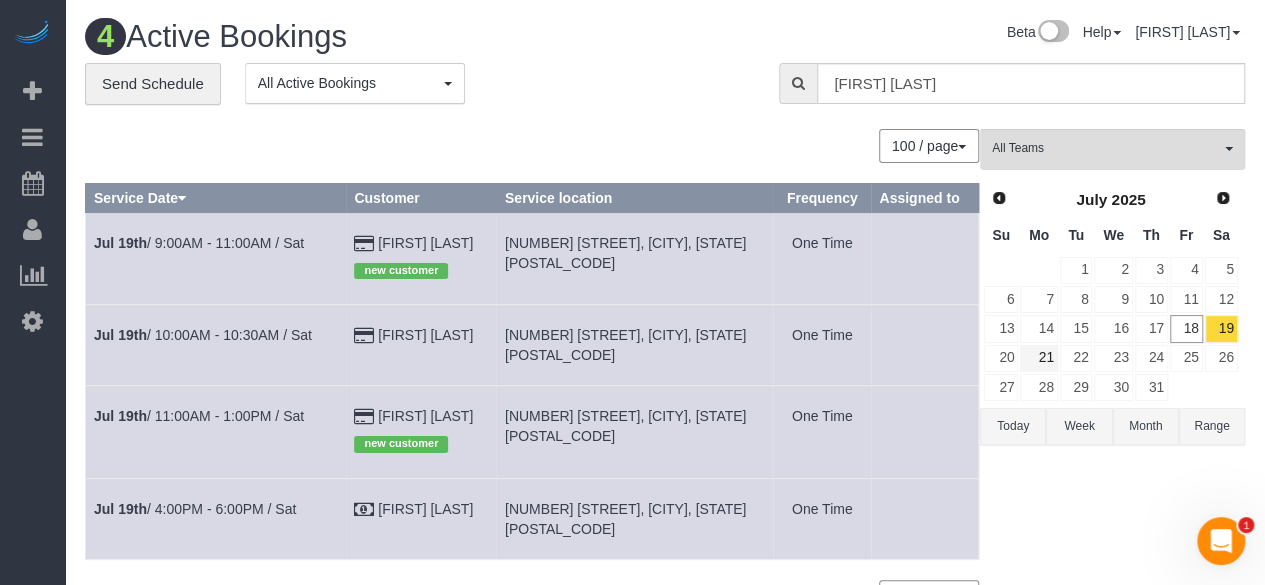 type 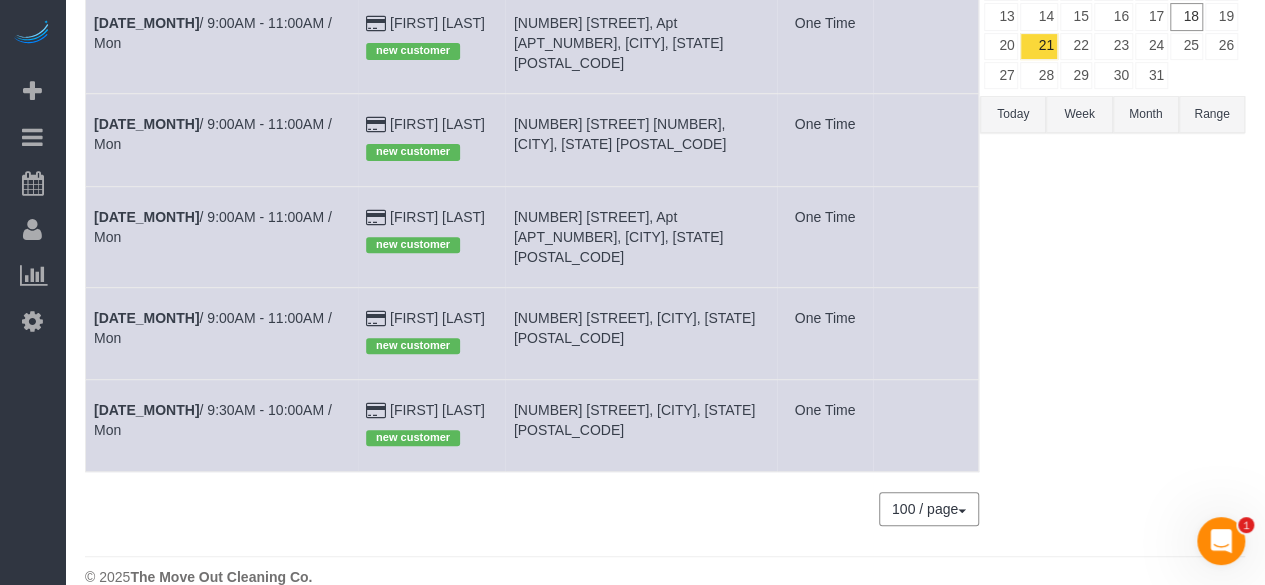 scroll, scrollTop: 324, scrollLeft: 0, axis: vertical 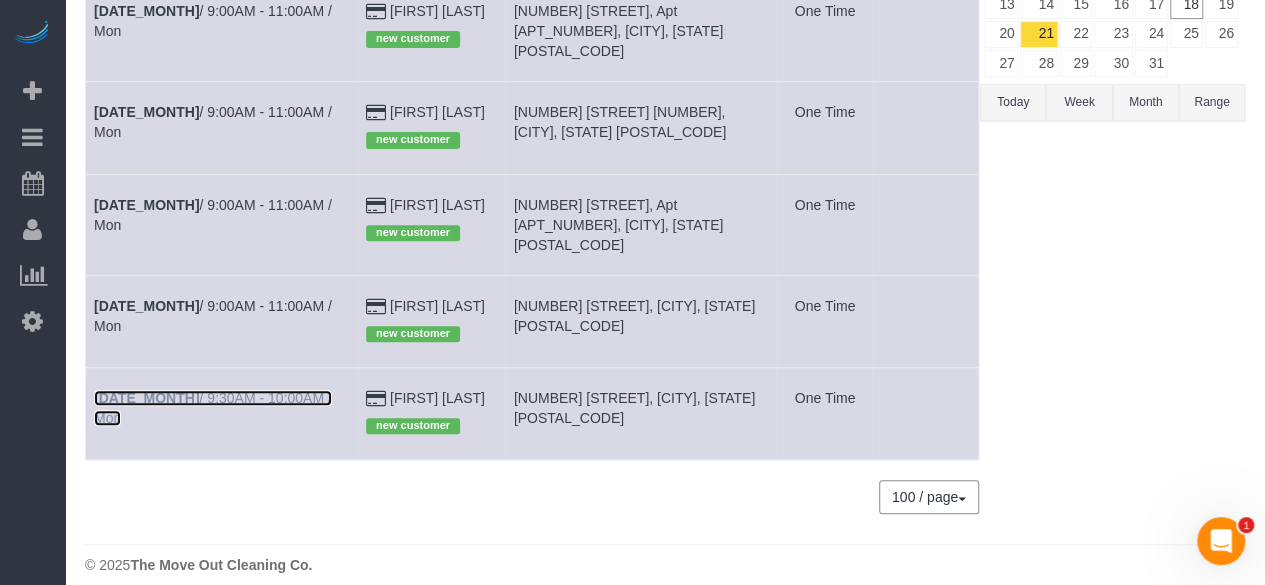 click on "[DATE_MONTH]
/ [TIME] - [TIME] / [DAY]" at bounding box center (213, 408) 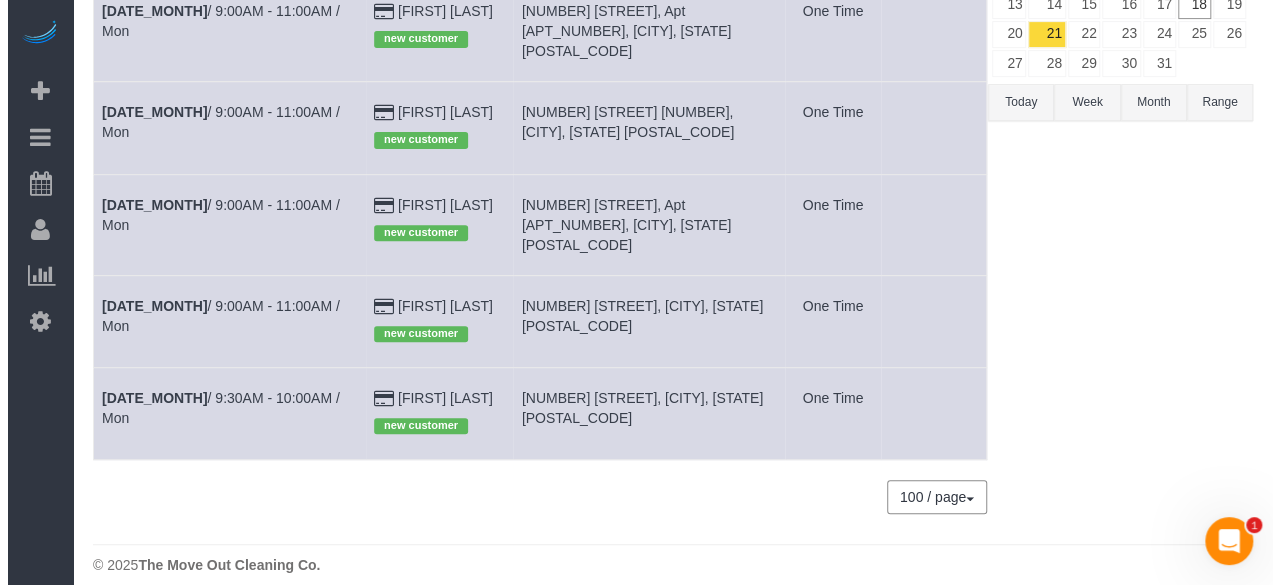 scroll, scrollTop: 0, scrollLeft: 0, axis: both 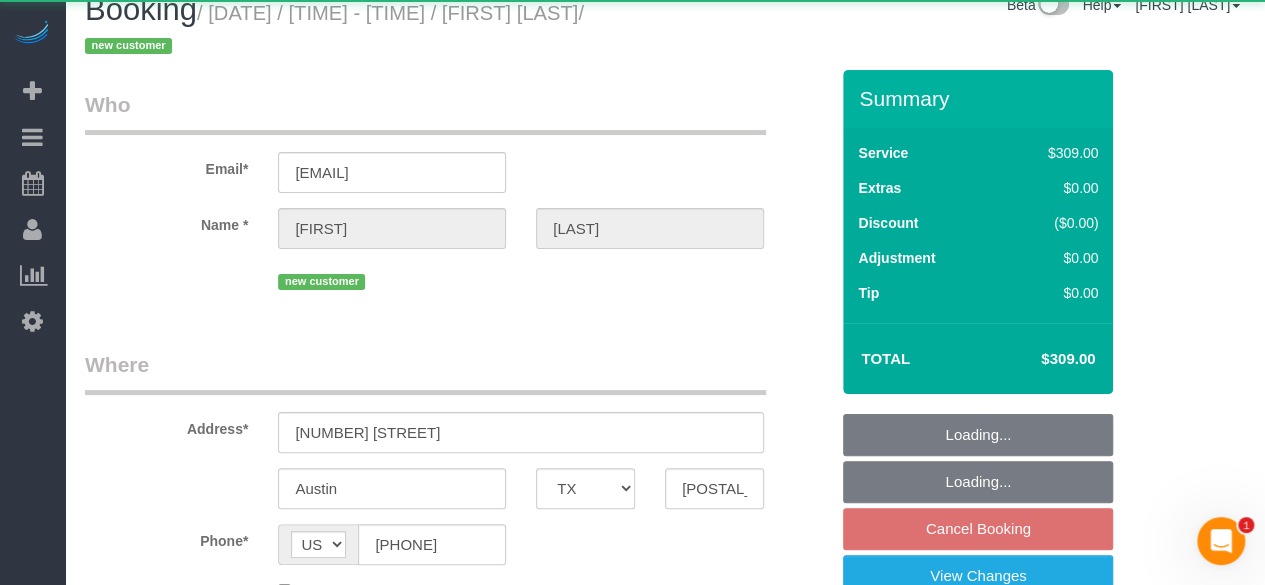 select on "object:2256" 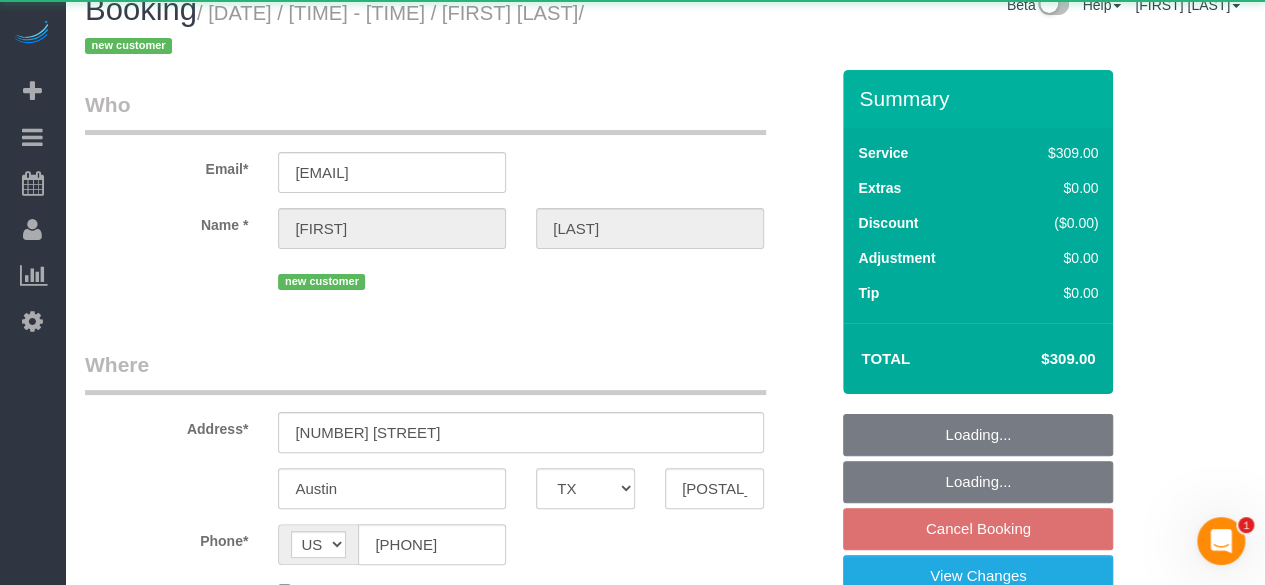 select on "string:fspay-75fd82d6-6eb2-44fb-9612-06a94c7e27f1" 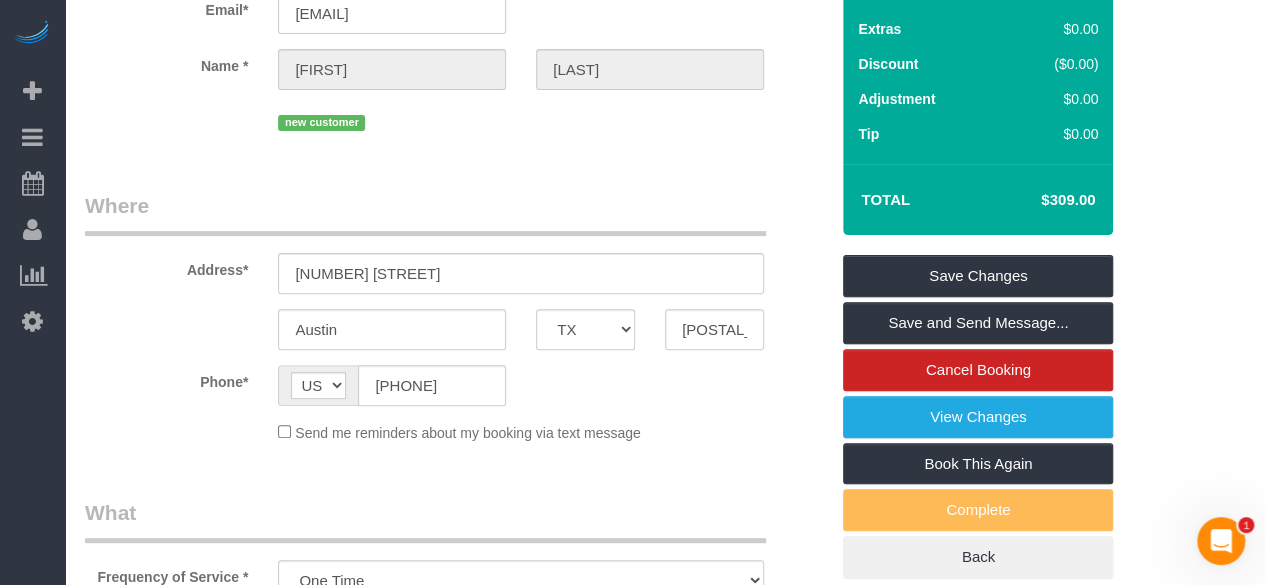 scroll, scrollTop: 0, scrollLeft: 0, axis: both 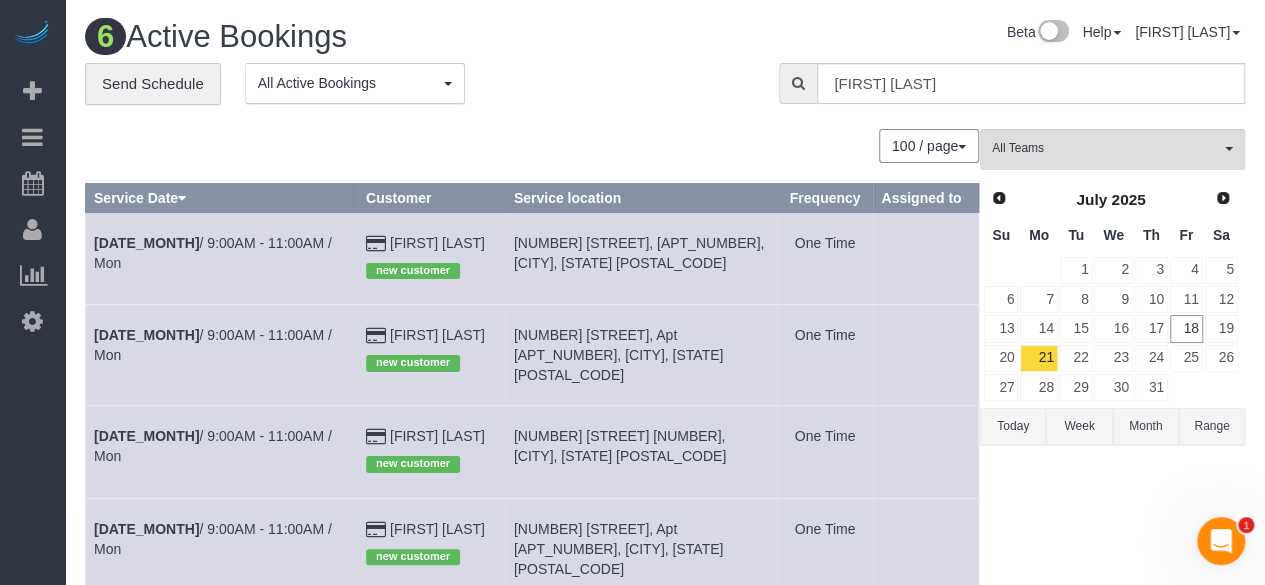 click on "Today" at bounding box center (1013, 426) 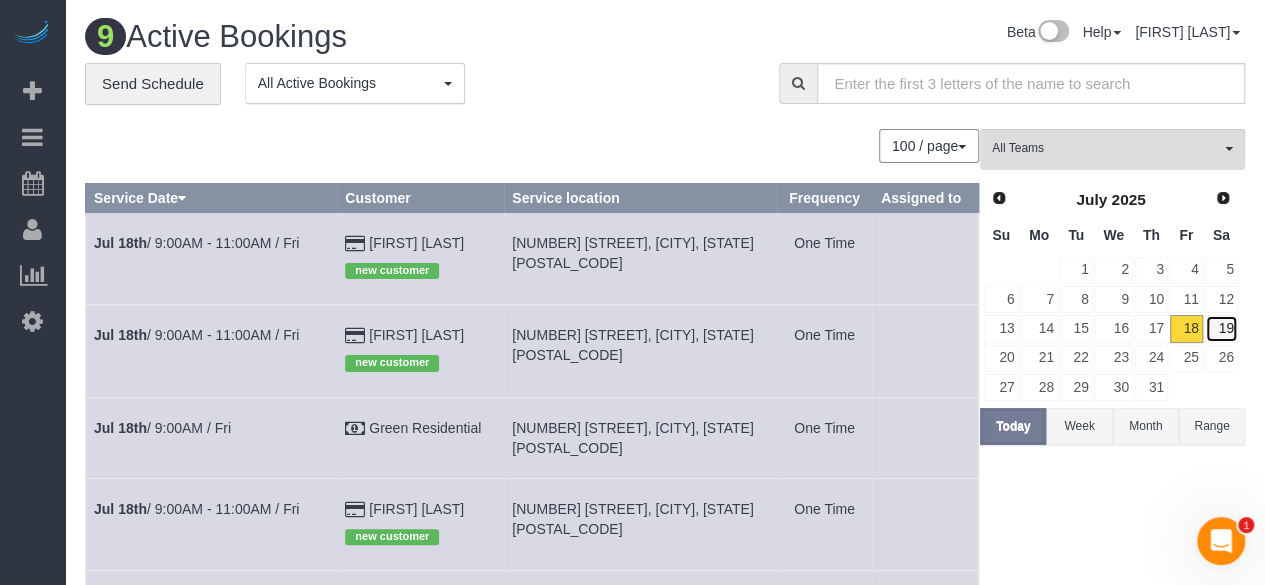 click on "19" at bounding box center (1221, 328) 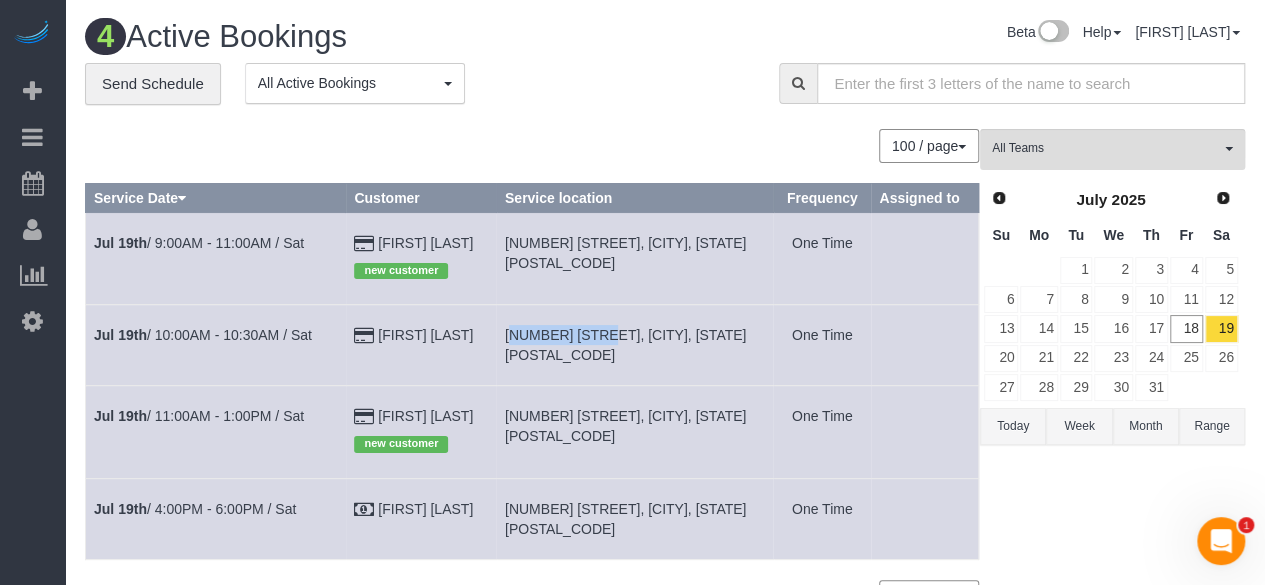 drag, startPoint x: 497, startPoint y: 327, endPoint x: 585, endPoint y: 343, distance: 89.44272 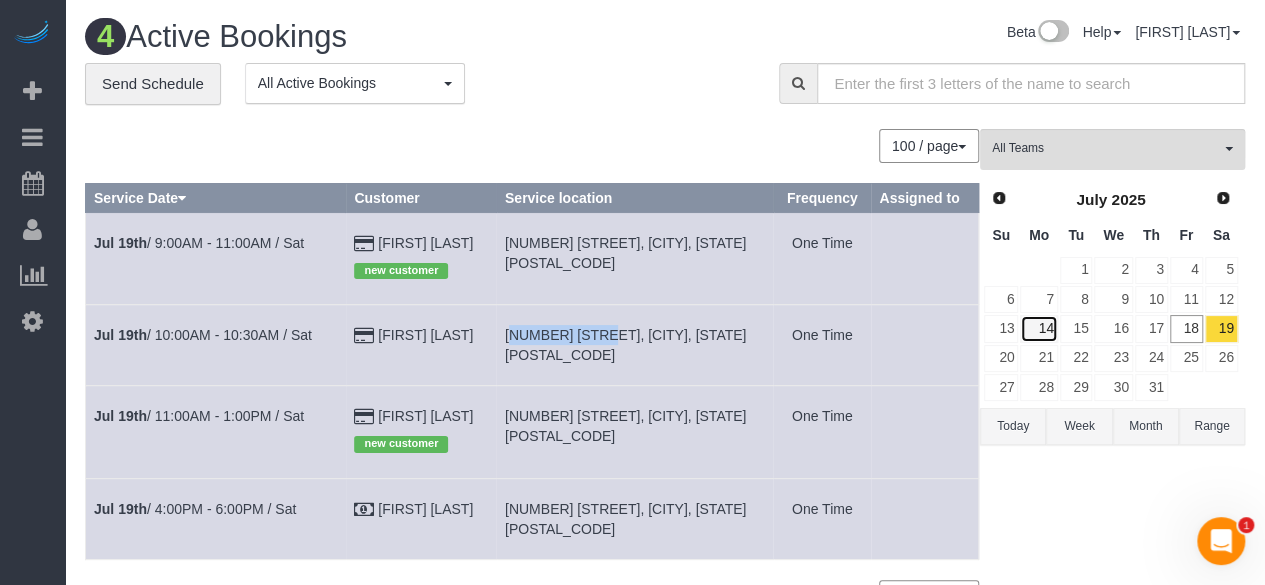 click on "14" at bounding box center [1038, 328] 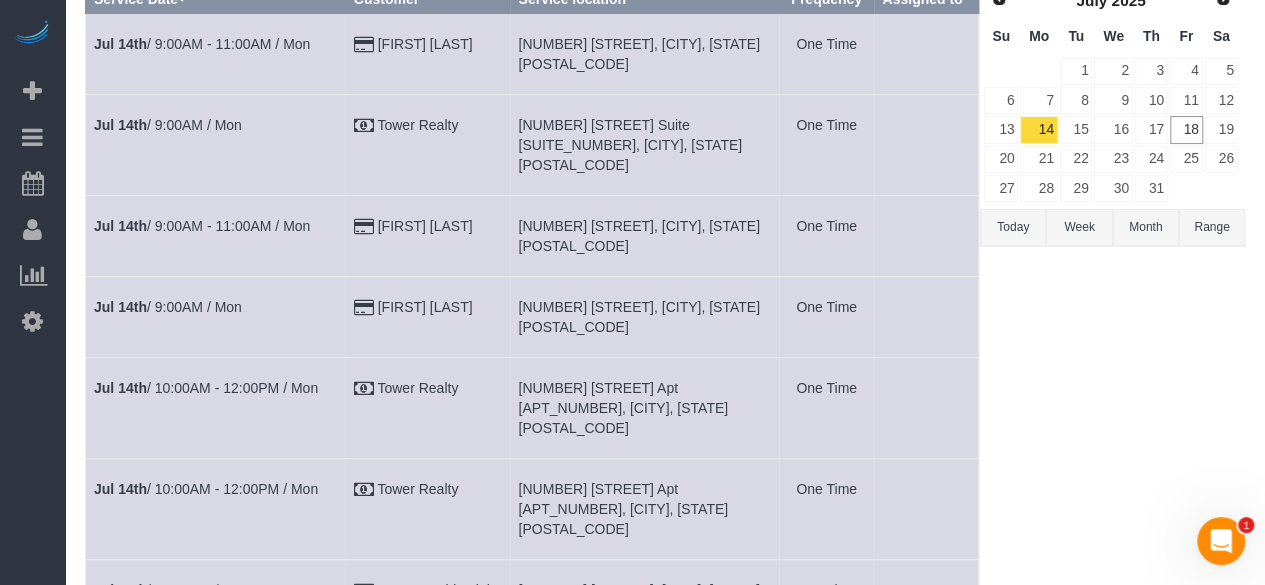 scroll, scrollTop: 200, scrollLeft: 0, axis: vertical 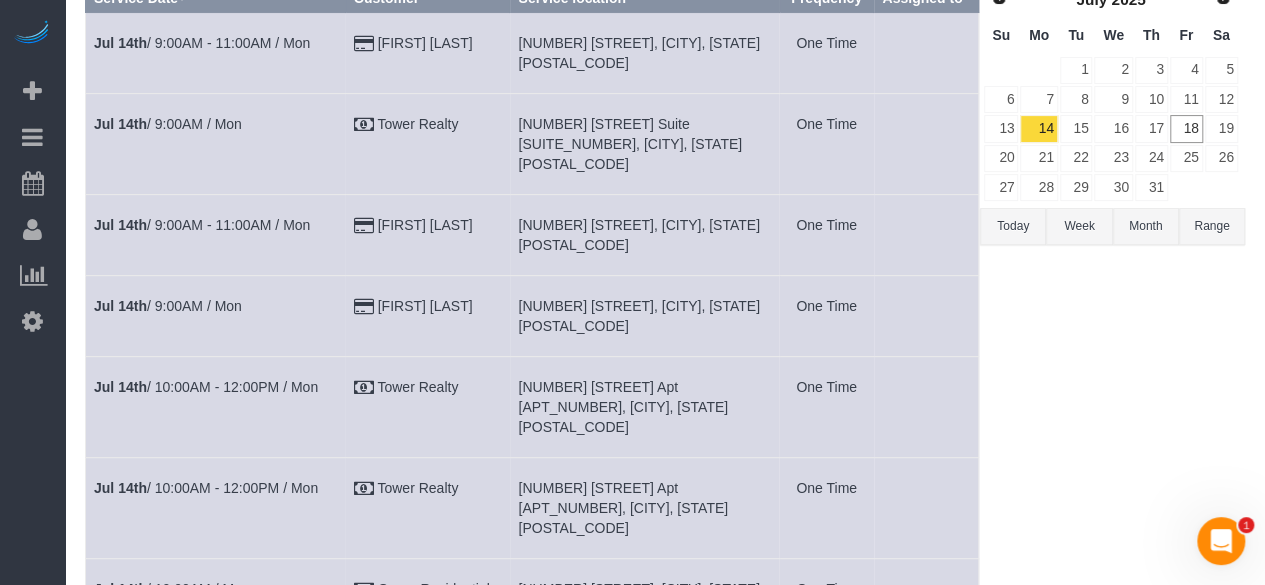 drag, startPoint x: 518, startPoint y: 500, endPoint x: 764, endPoint y: 509, distance: 246.16458 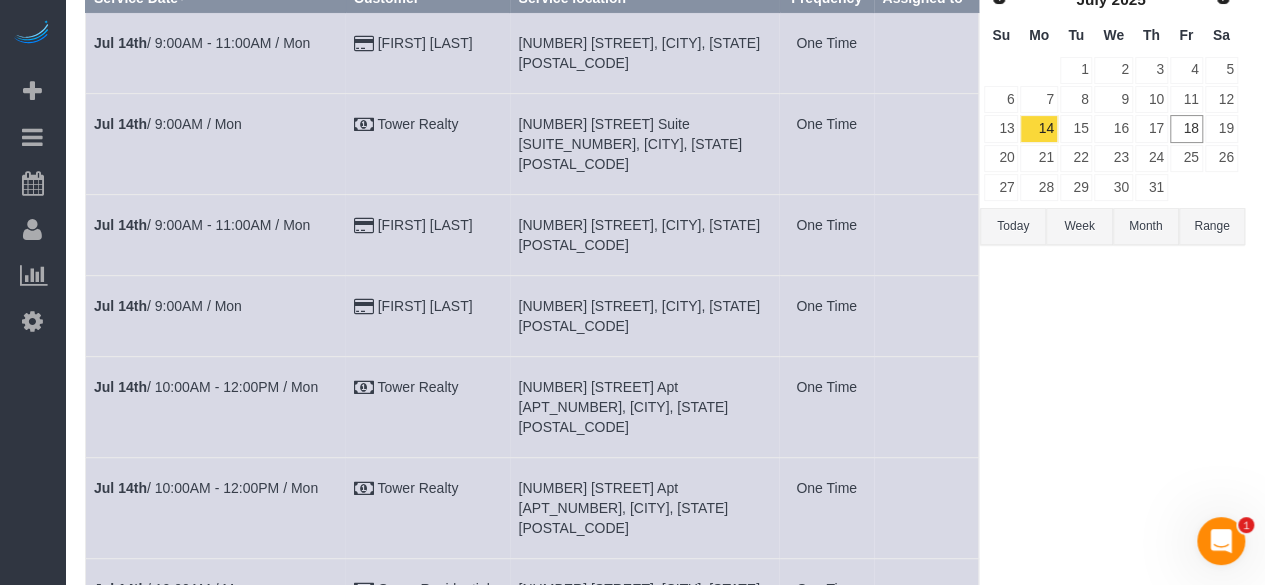 click on "Today" at bounding box center (1013, 226) 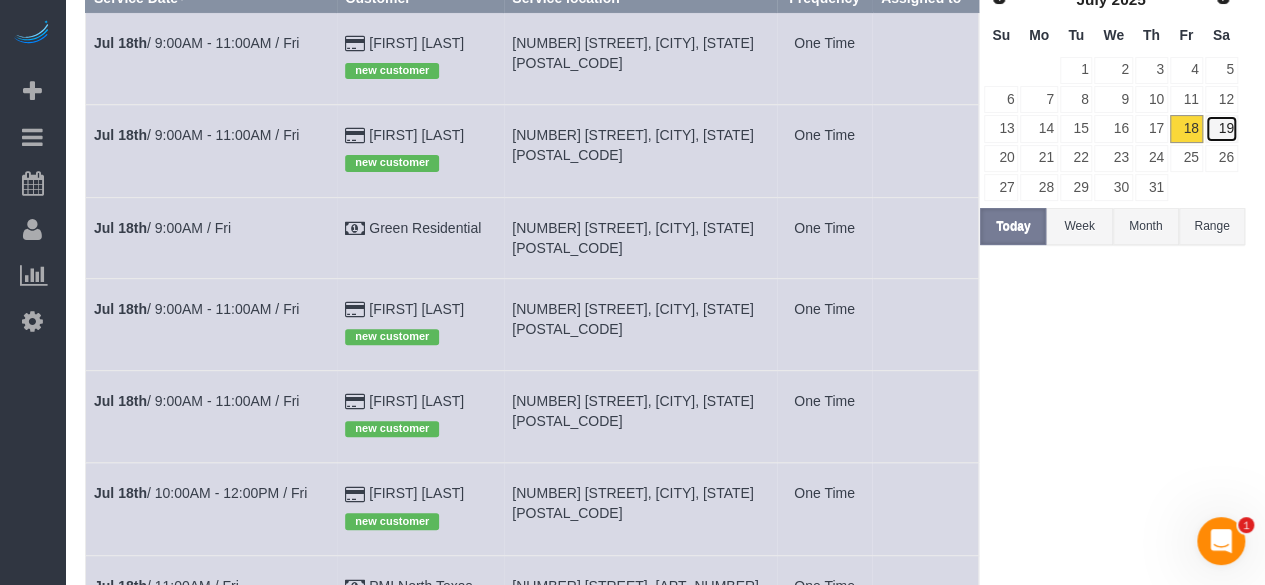 click on "19" at bounding box center [1221, 128] 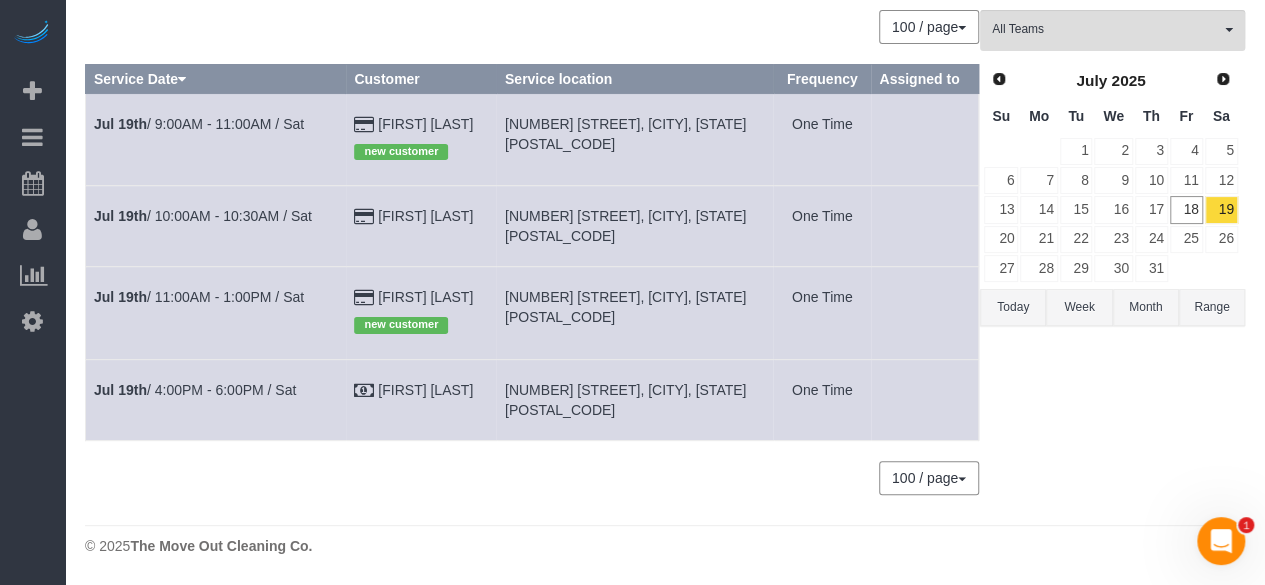 scroll, scrollTop: 96, scrollLeft: 0, axis: vertical 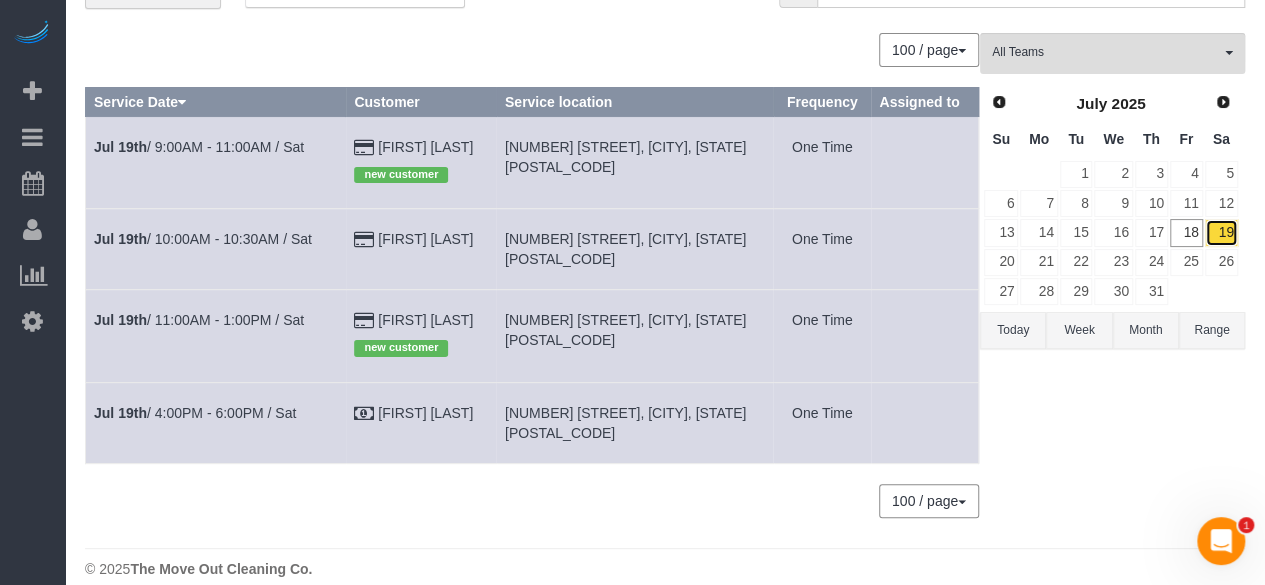 click on "19" at bounding box center [1221, 232] 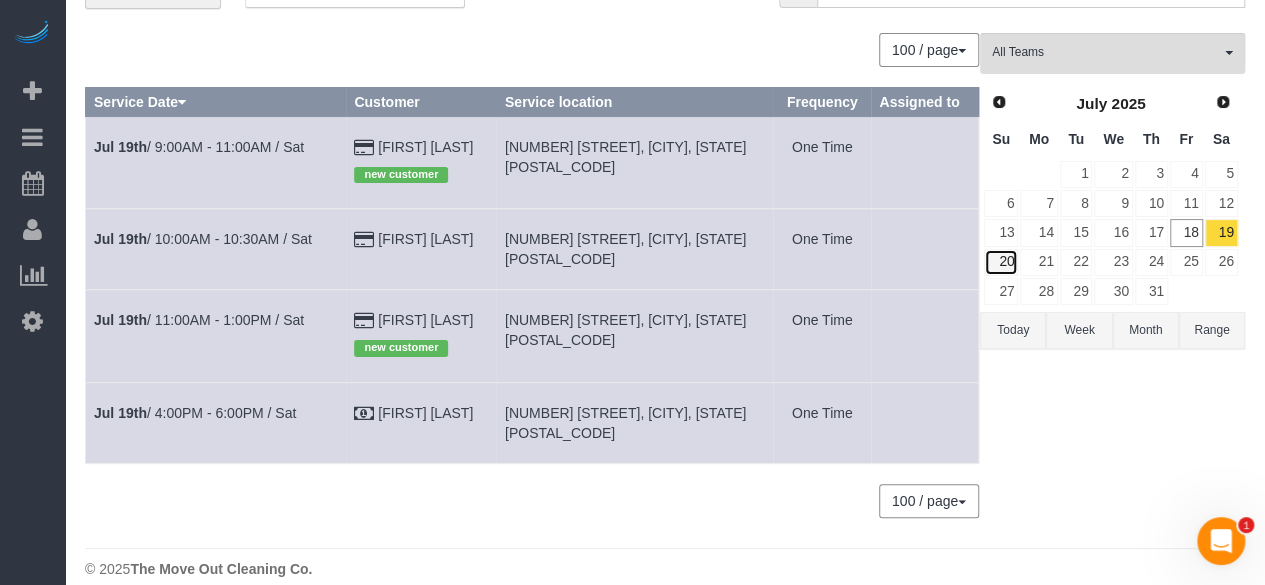 click on "20" at bounding box center [1001, 262] 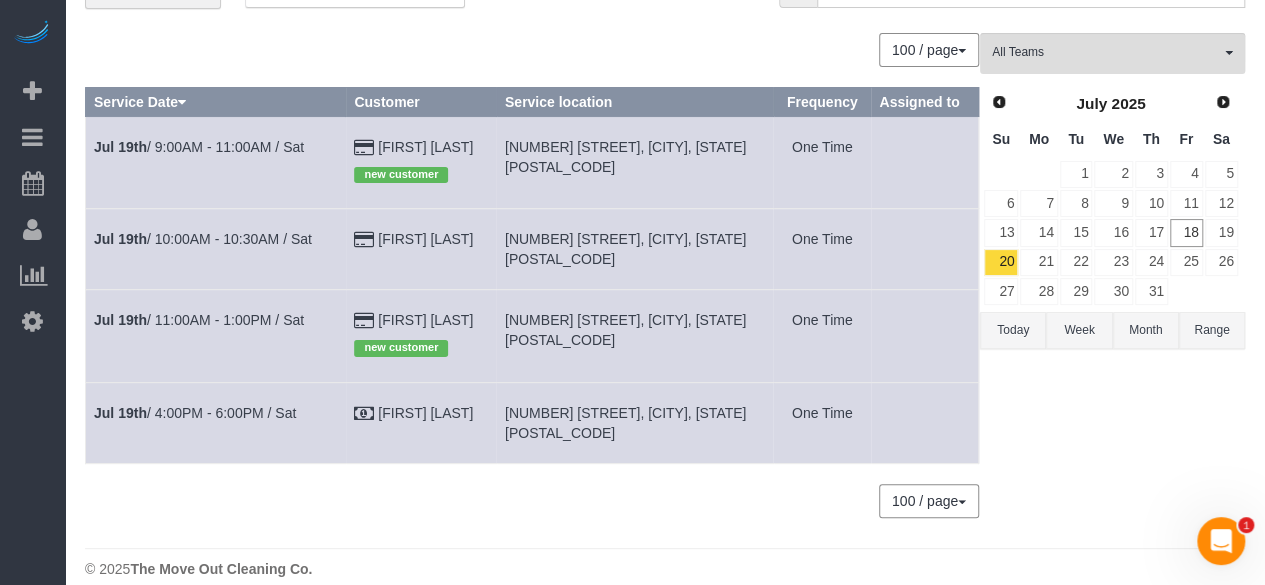 scroll, scrollTop: 0, scrollLeft: 0, axis: both 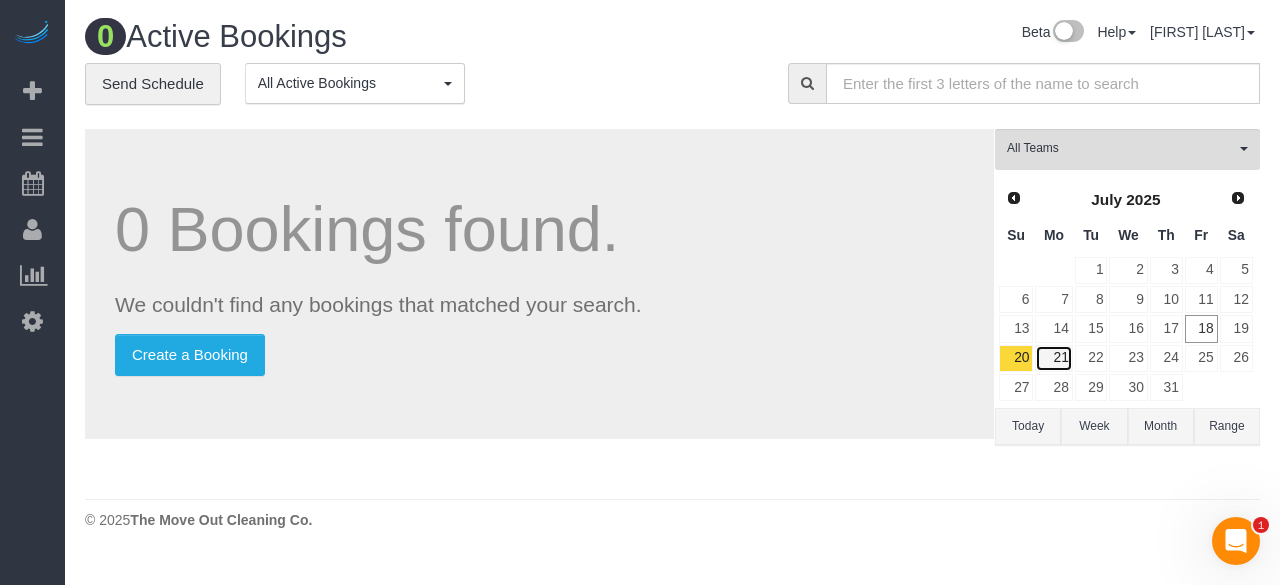 click on "21" at bounding box center [1053, 358] 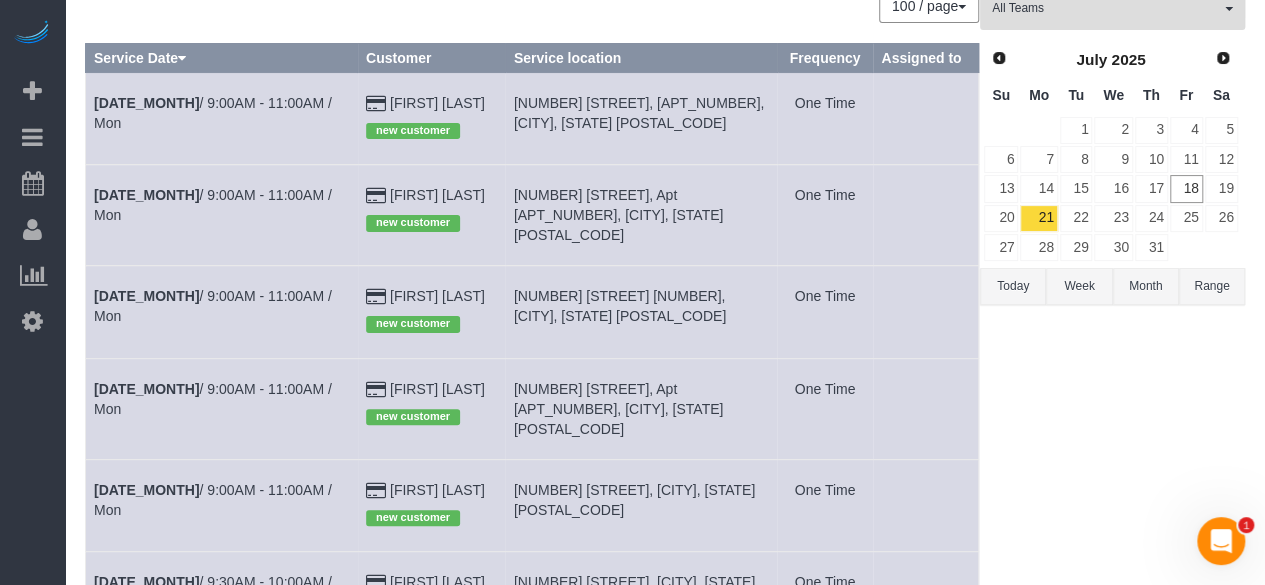 scroll, scrollTop: 324, scrollLeft: 0, axis: vertical 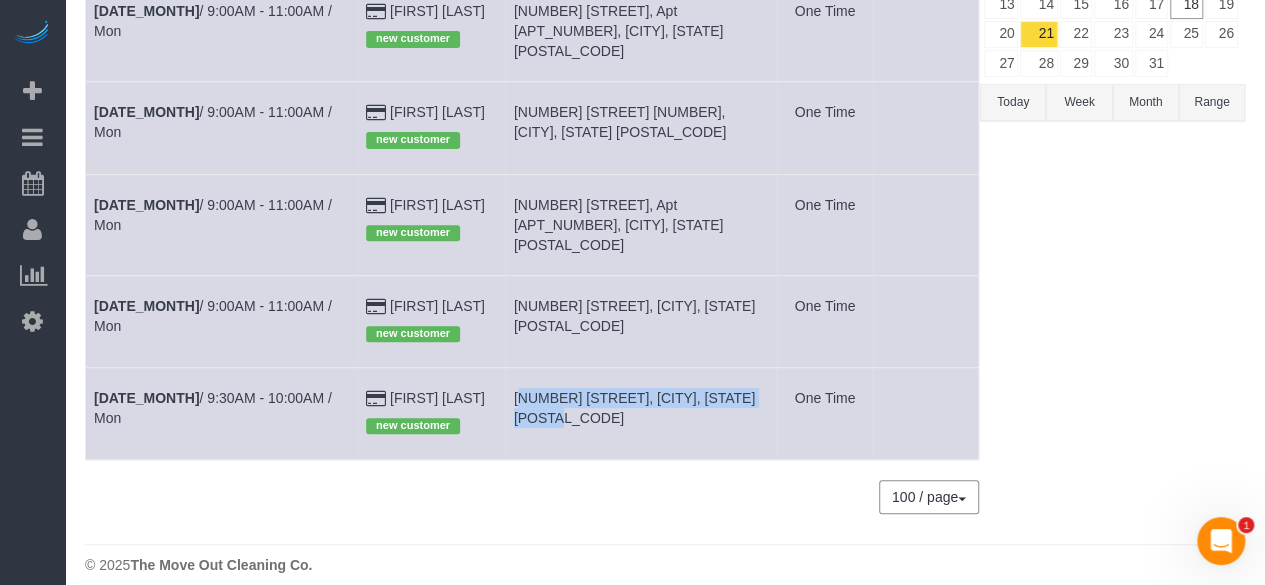drag, startPoint x: 506, startPoint y: 373, endPoint x: 544, endPoint y: 407, distance: 50.990196 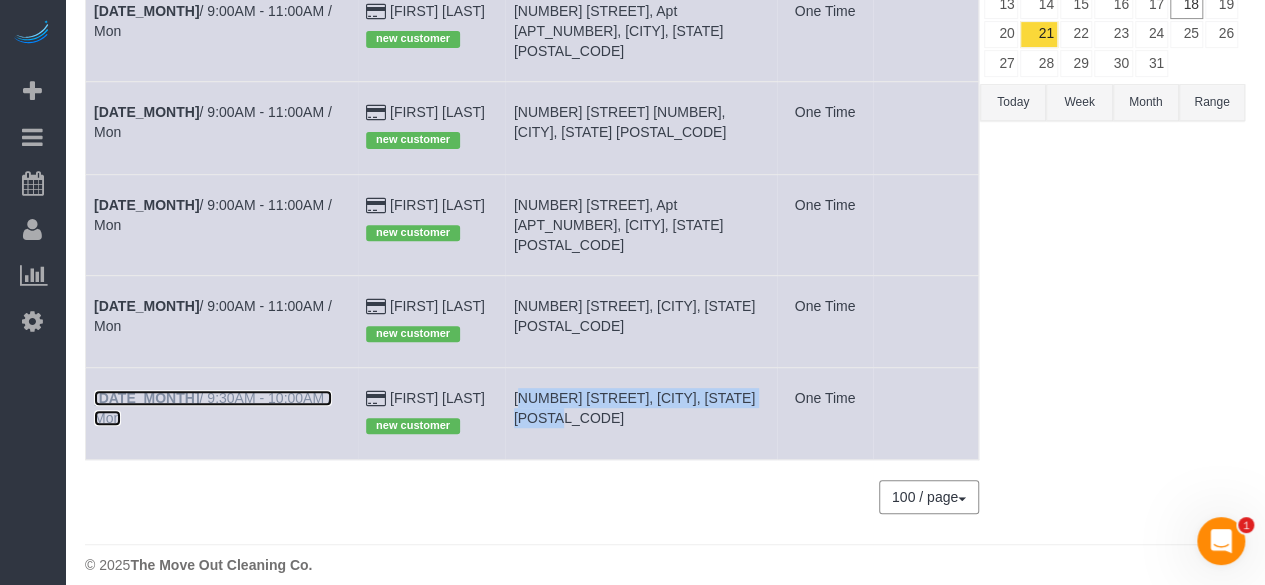 click on "[DATE_MONTH]
/ [TIME] - [TIME] / [DAY]" at bounding box center [213, 408] 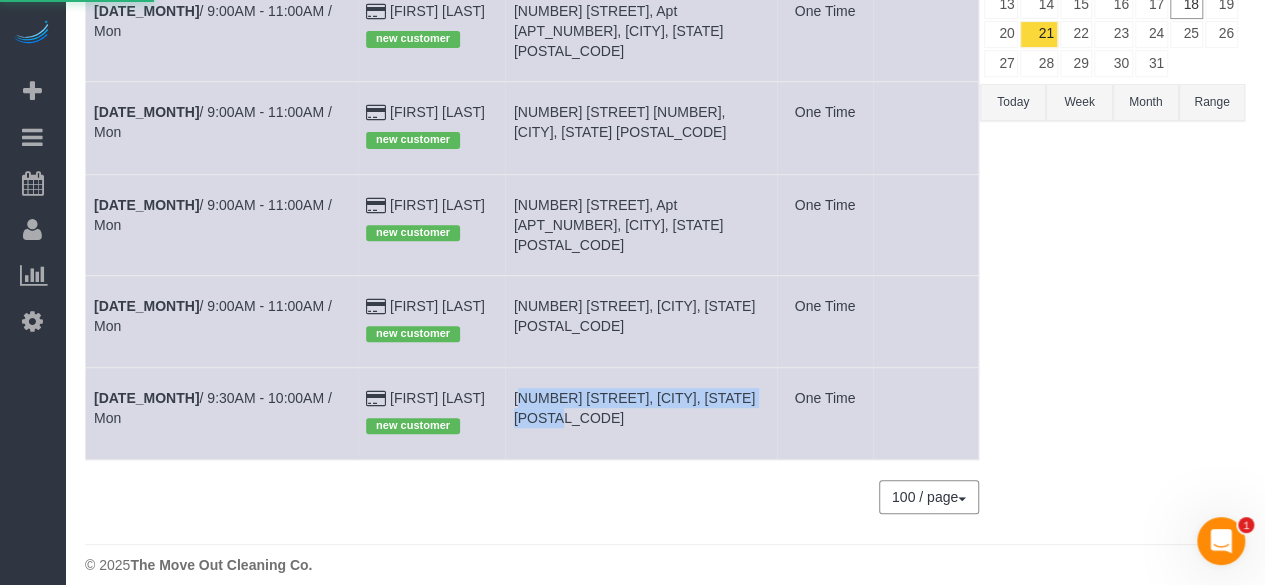 scroll, scrollTop: 0, scrollLeft: 0, axis: both 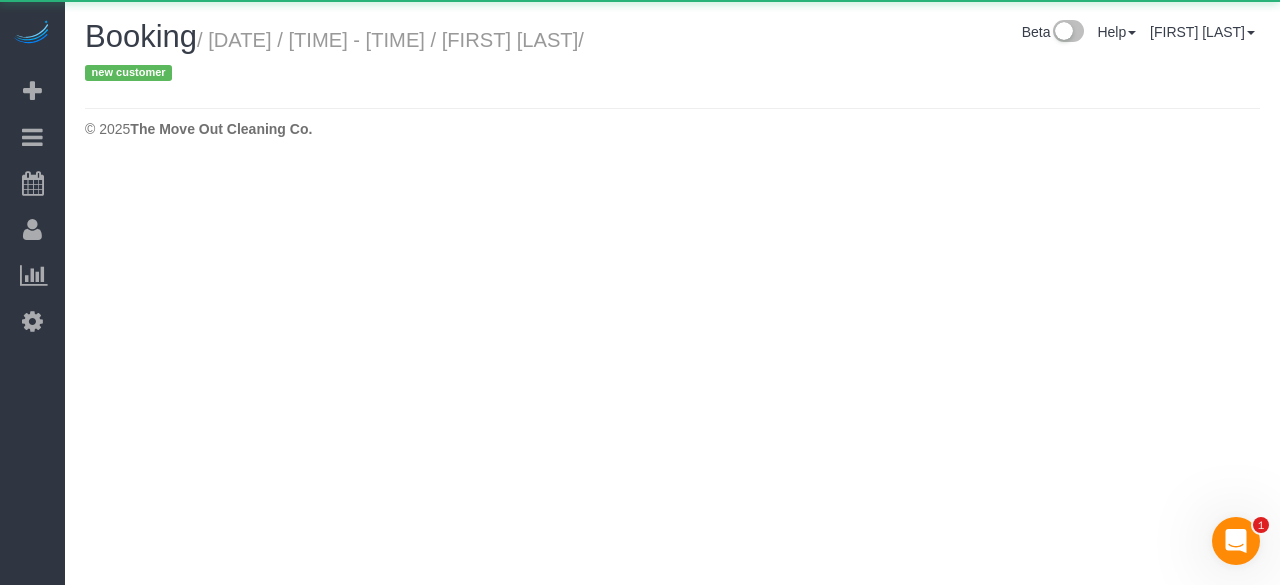 select on "TX" 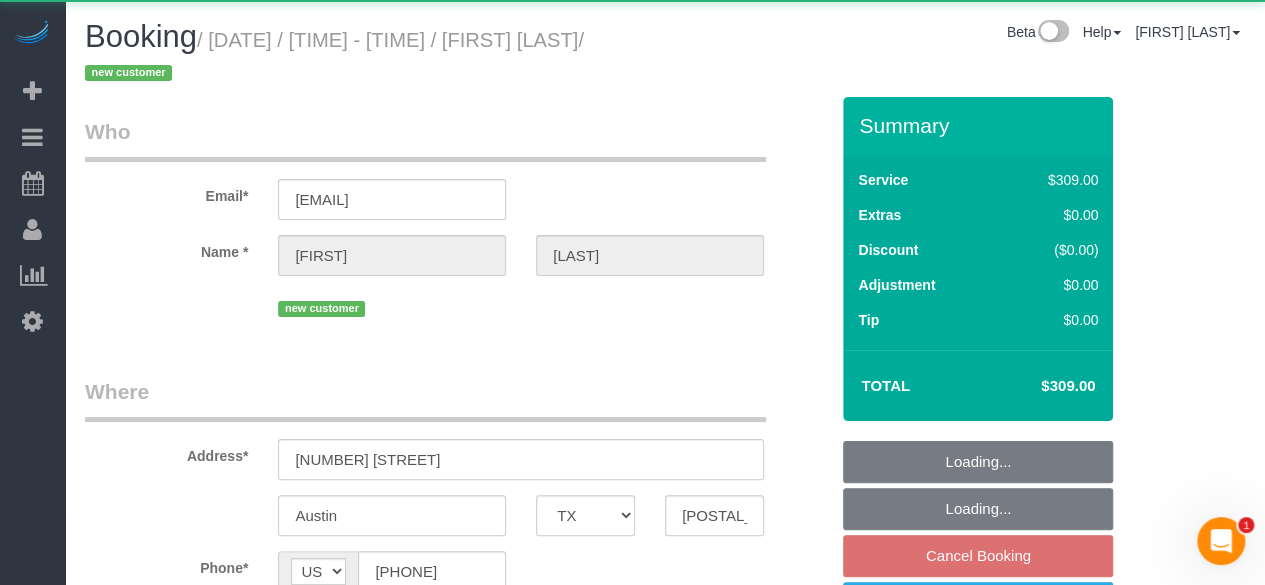 select on "object:3294" 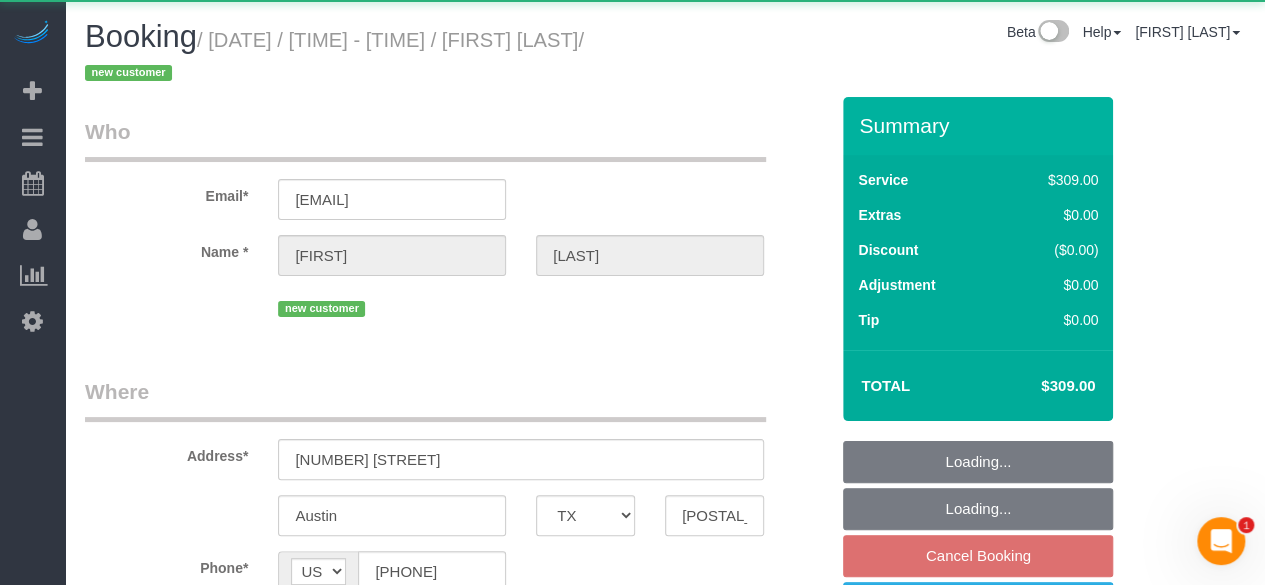 select on "string:fspay-75fd82d6-6eb2-44fb-9612-06a94c7e27f1" 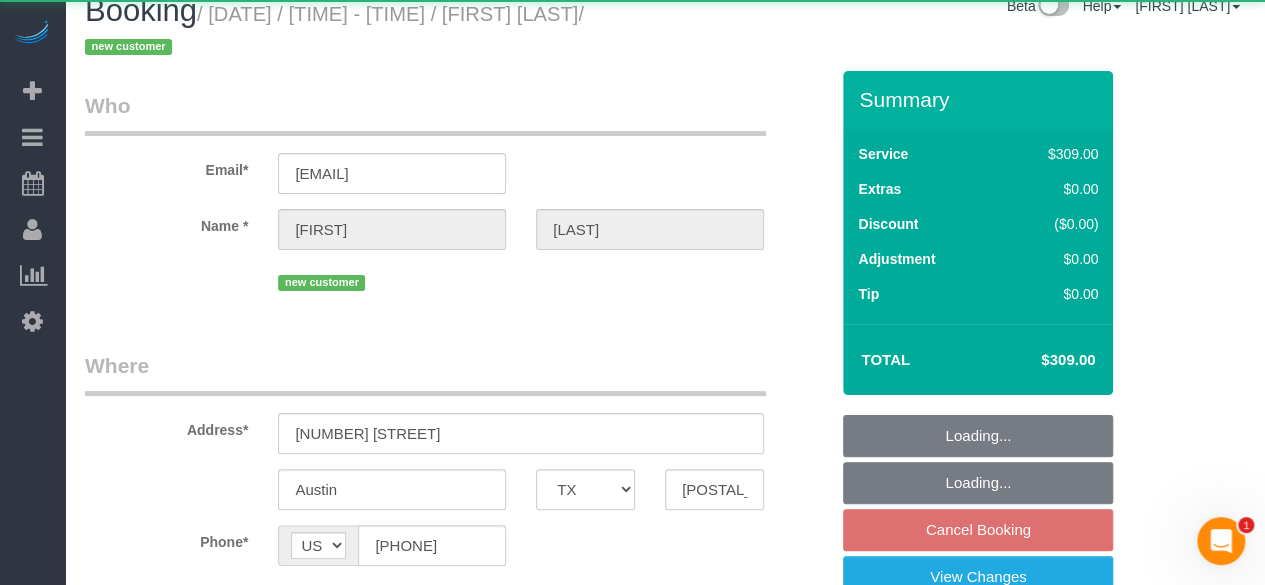 select on "object:3320" 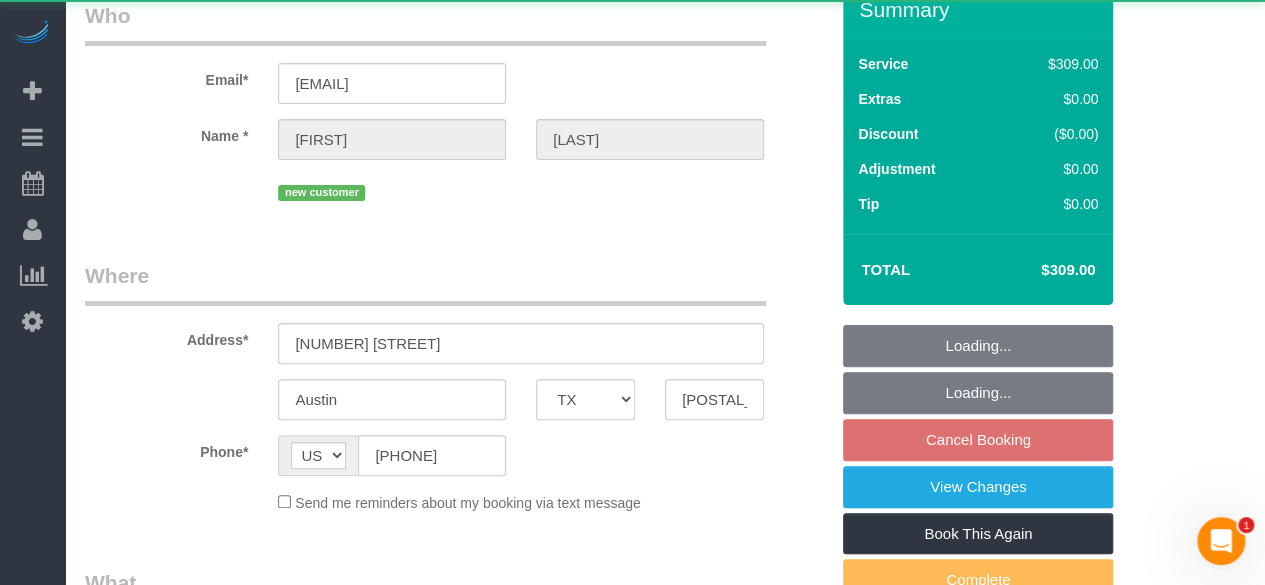 select on "3" 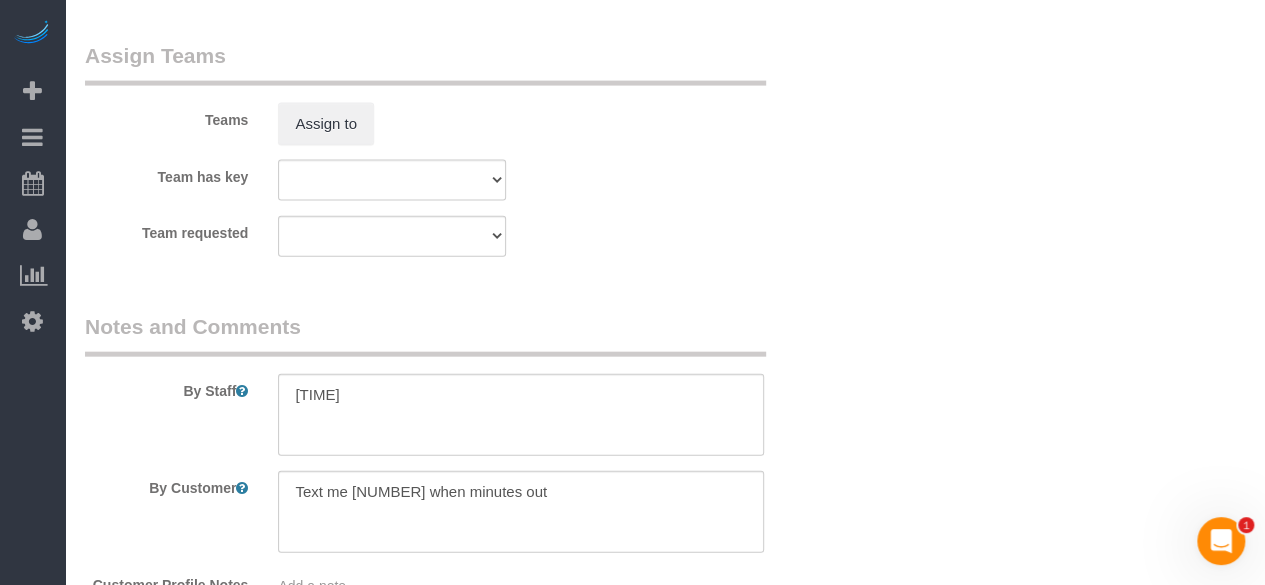 scroll, scrollTop: 2200, scrollLeft: 0, axis: vertical 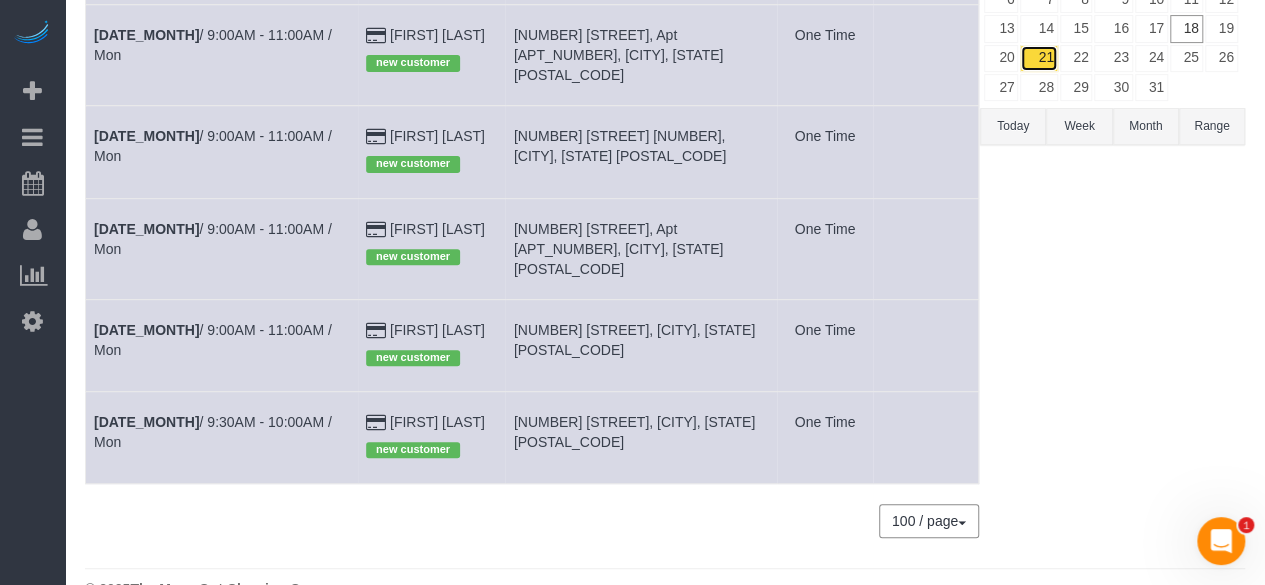 click on "21" at bounding box center (1038, 58) 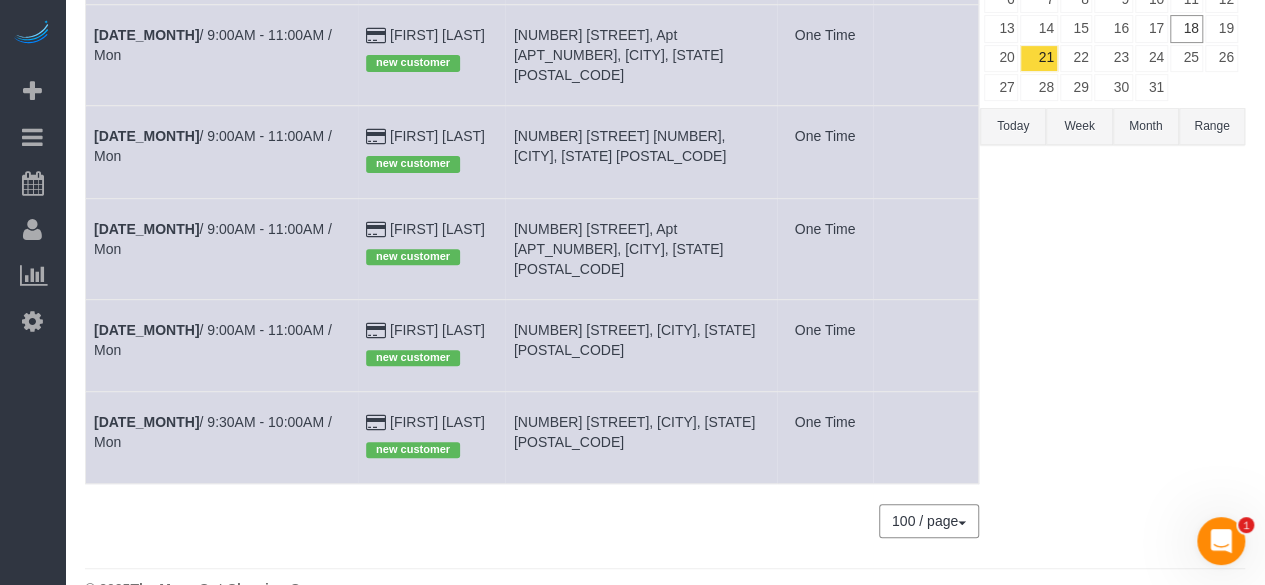 type 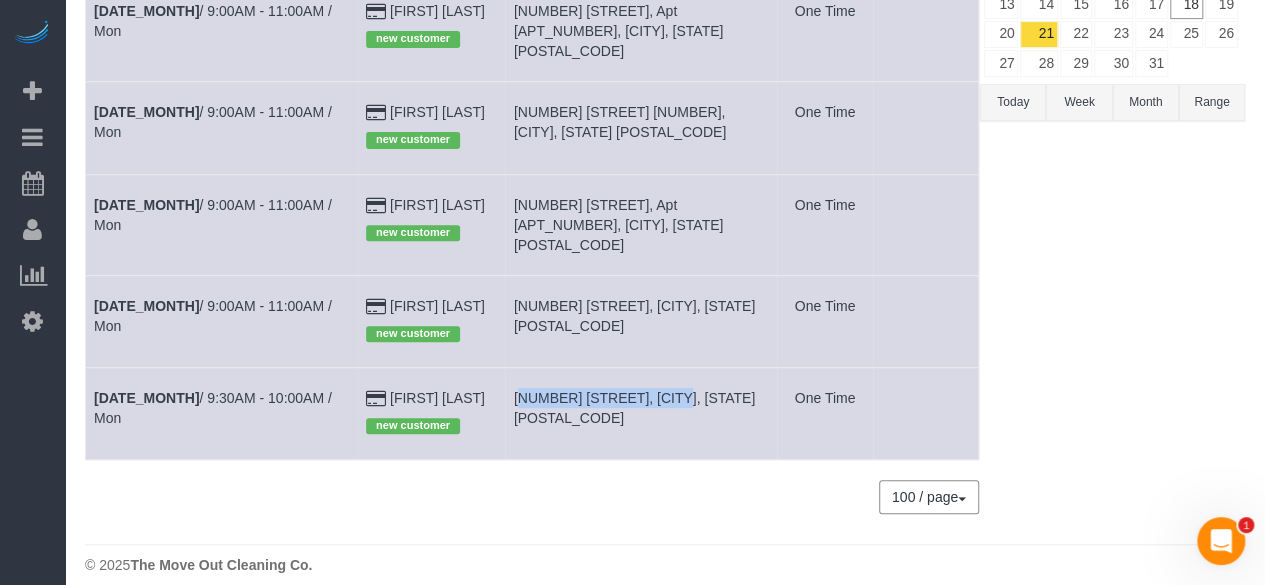 drag, startPoint x: 504, startPoint y: 373, endPoint x: 660, endPoint y: 382, distance: 156.2594 